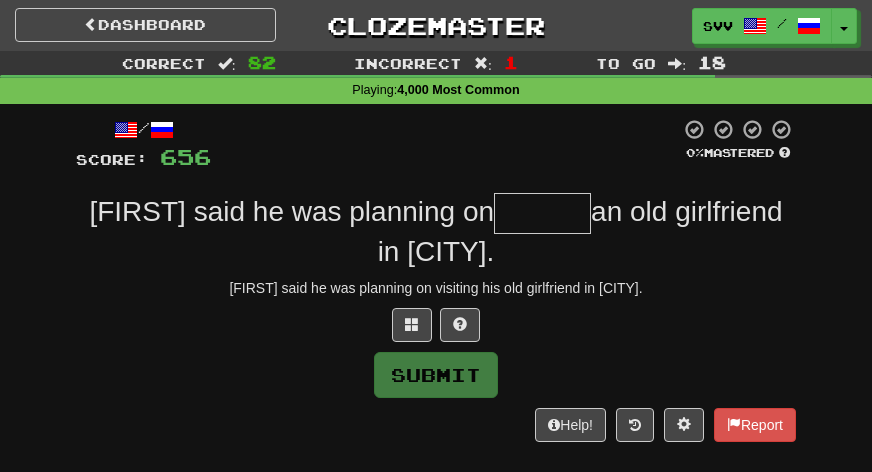 scroll, scrollTop: 0, scrollLeft: 0, axis: both 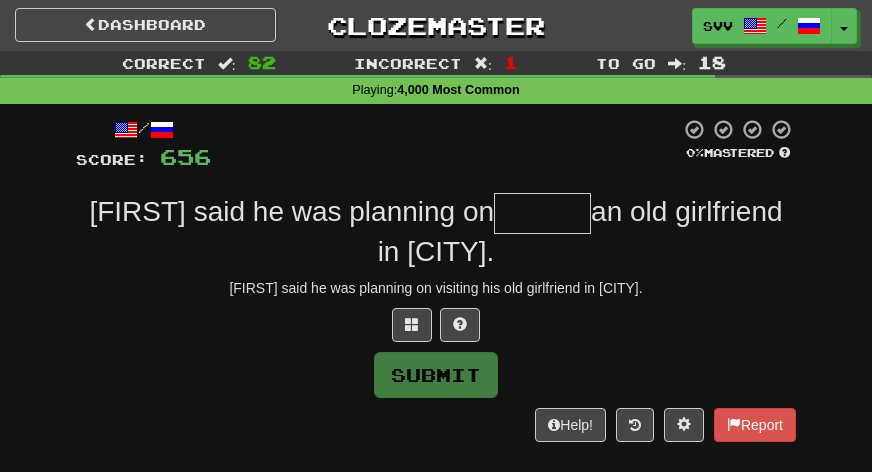 type on "*" 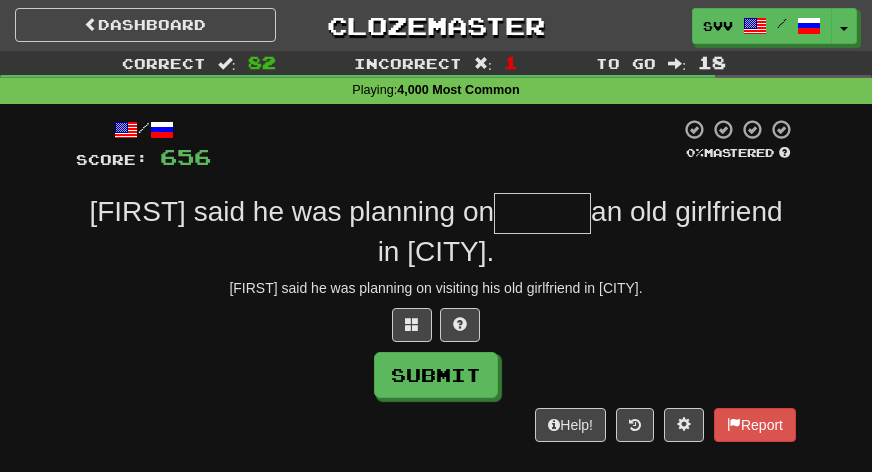 type on "*" 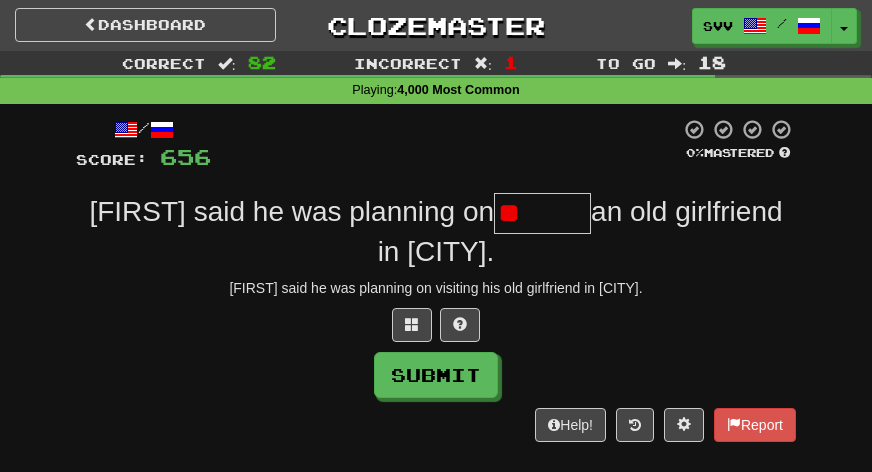type on "*" 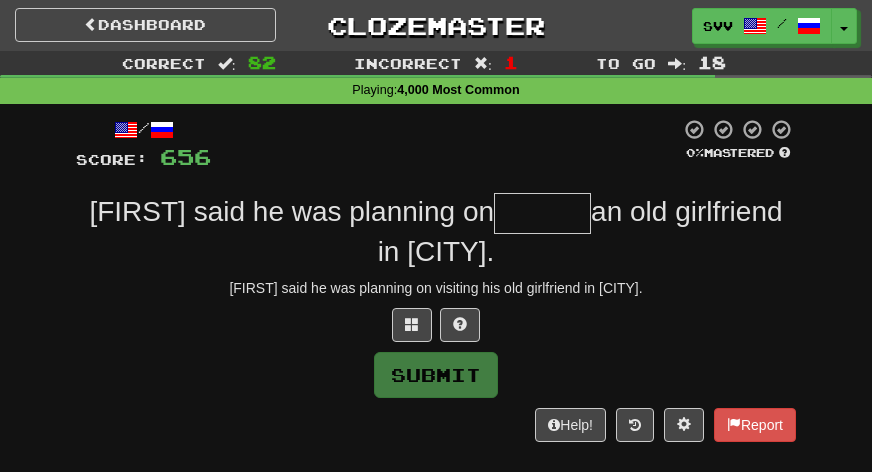 type on "*" 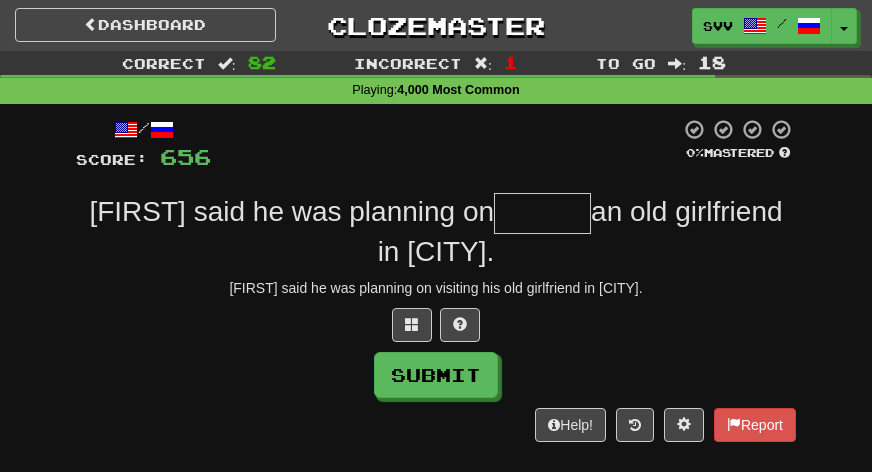 type on "*" 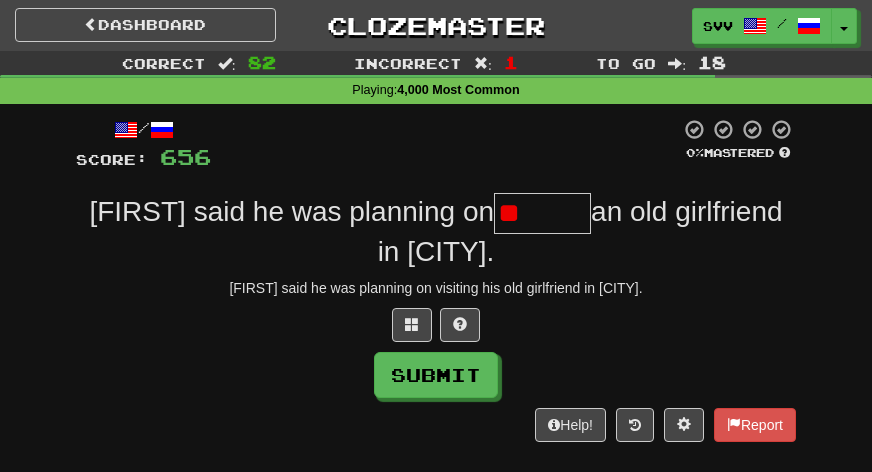 type on "*" 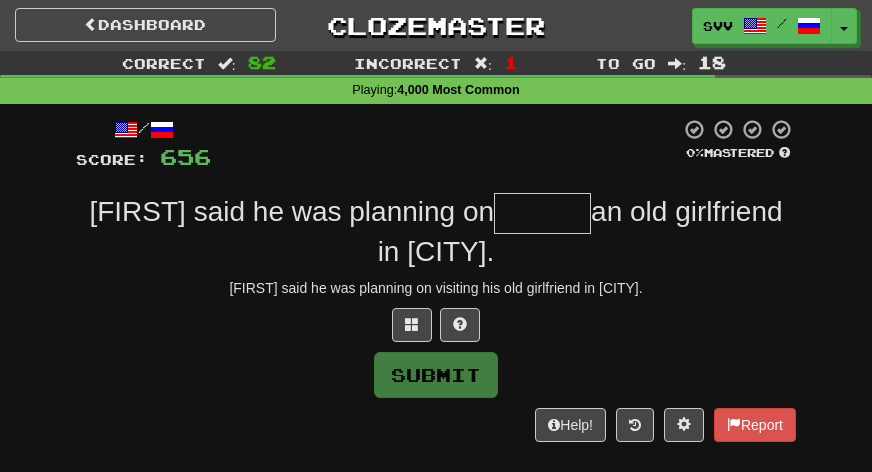 type on "*" 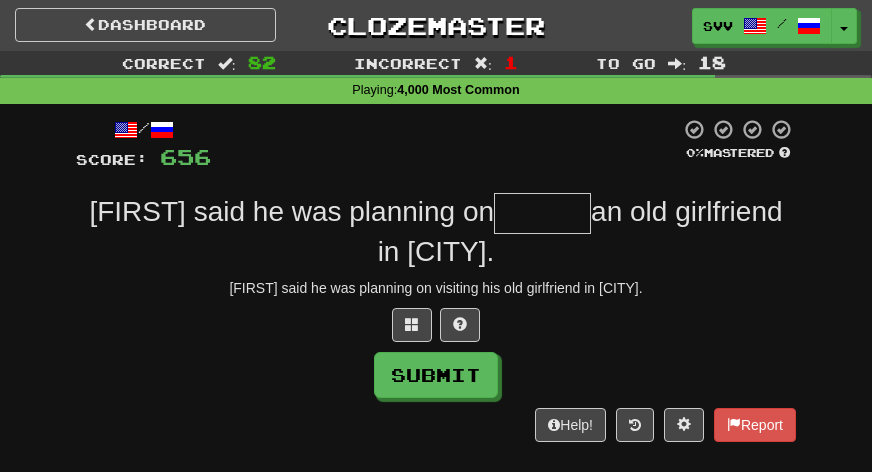 type on "*" 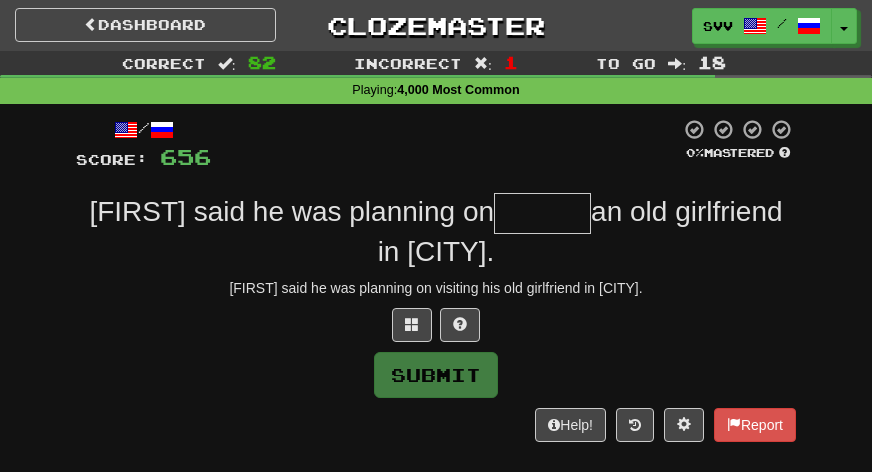 type on "*" 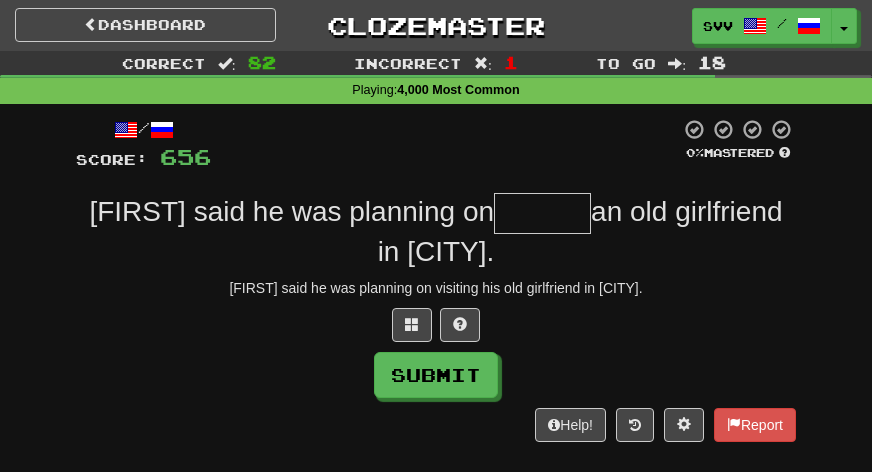 type on "*" 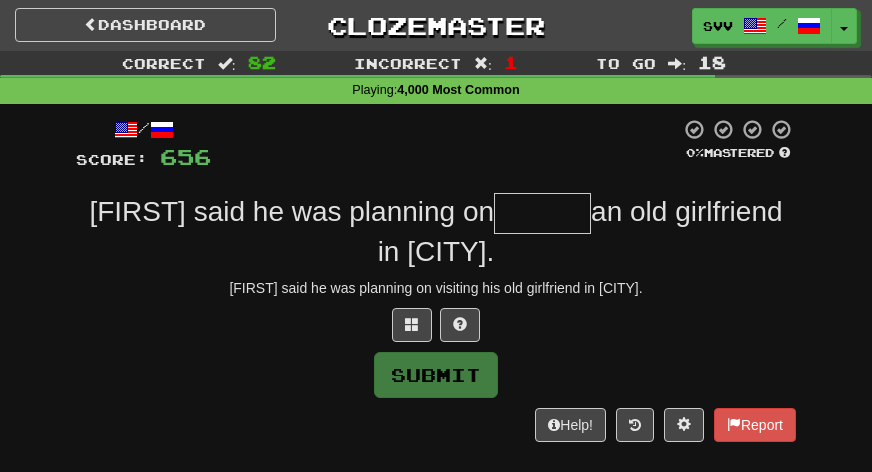 type on "*" 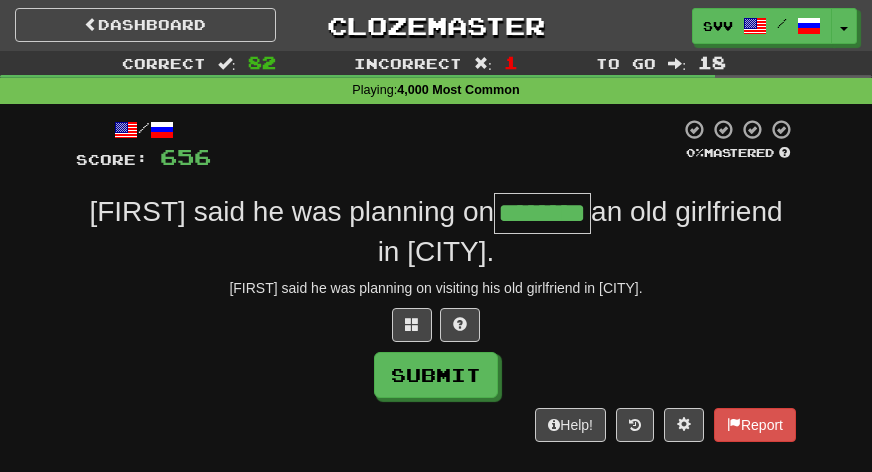 type on "********" 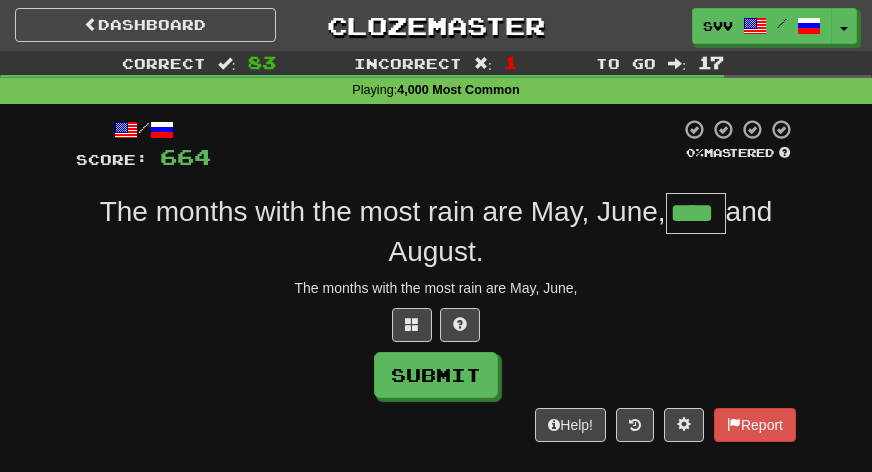 type on "****" 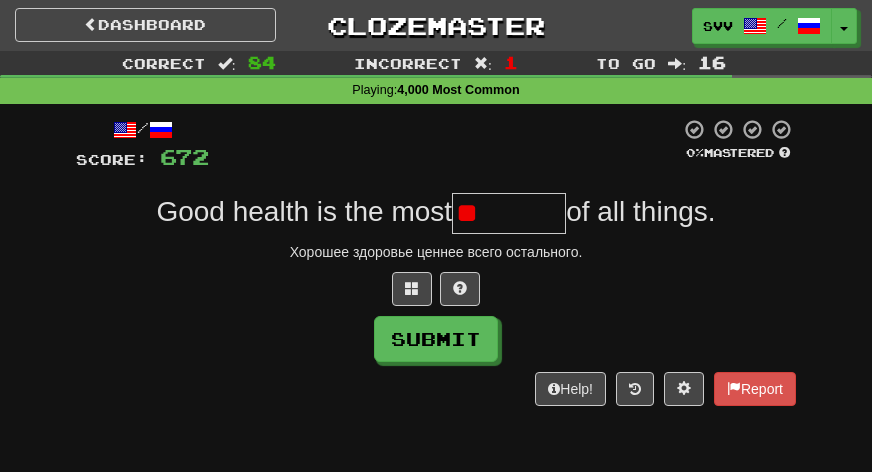 type on "*" 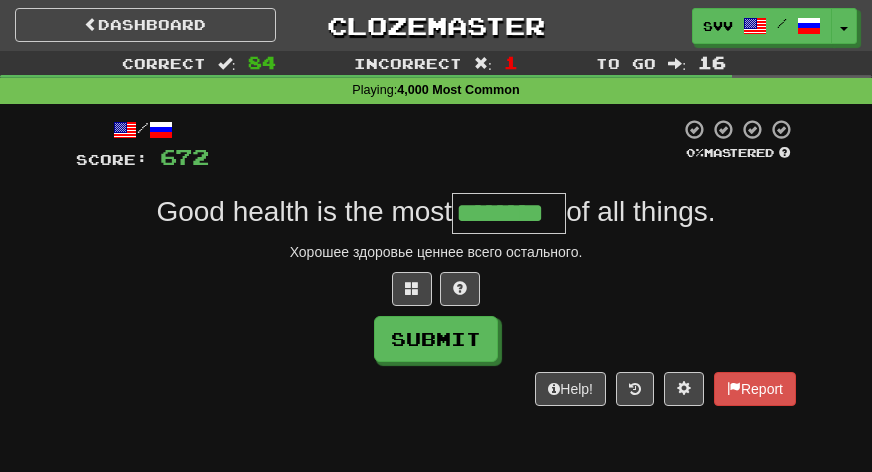 type on "********" 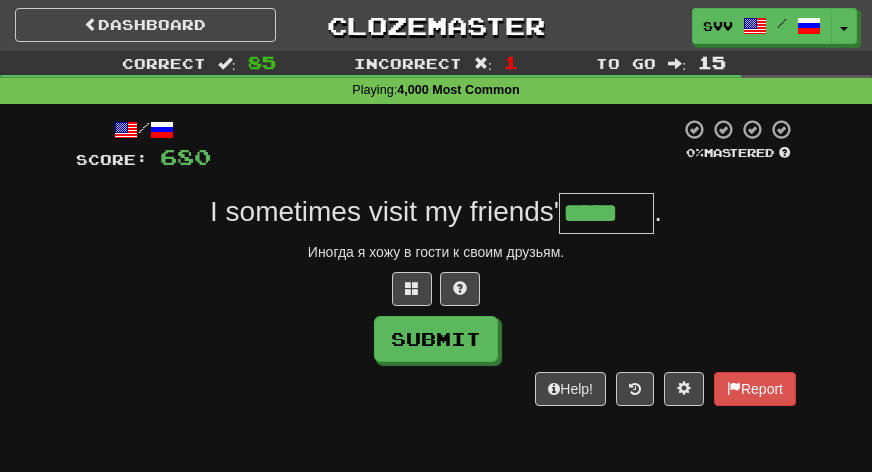 type on "*****" 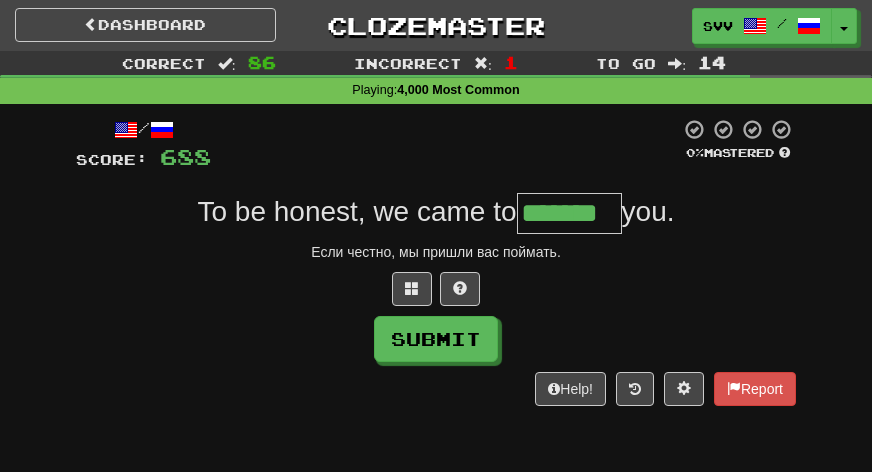 type on "*******" 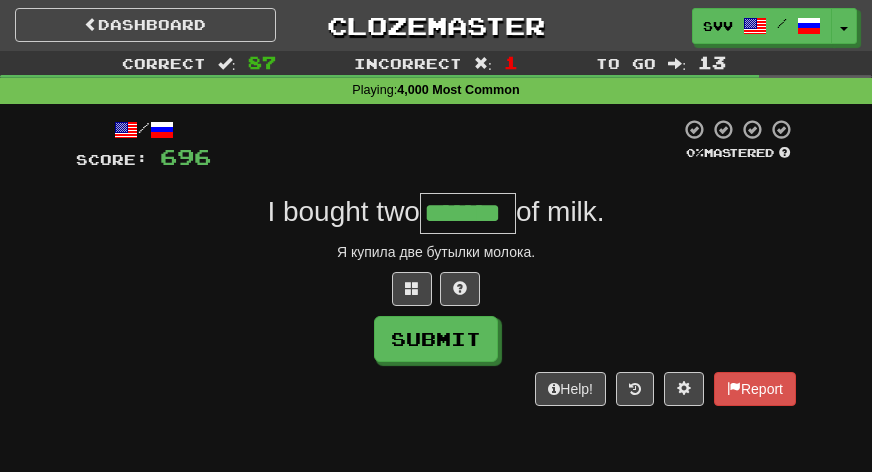 type on "*******" 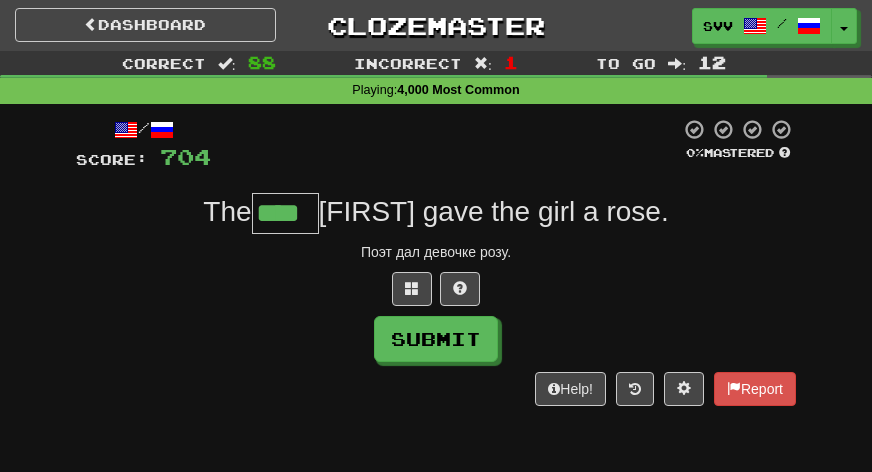 type on "****" 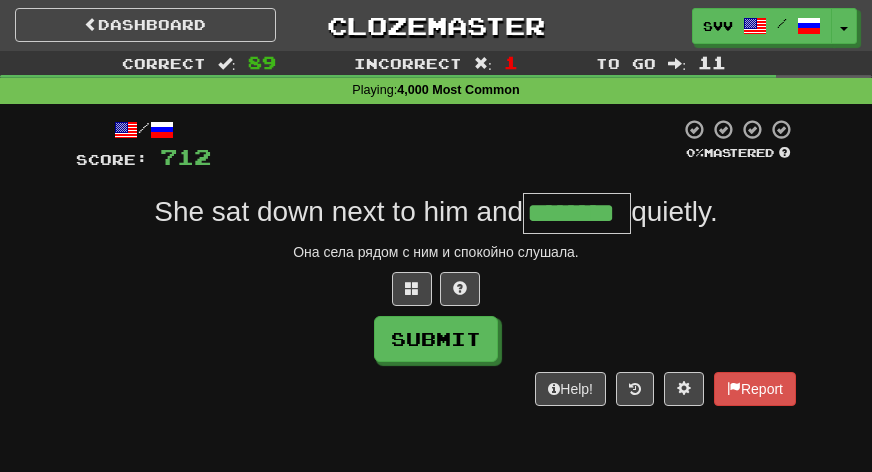 type on "********" 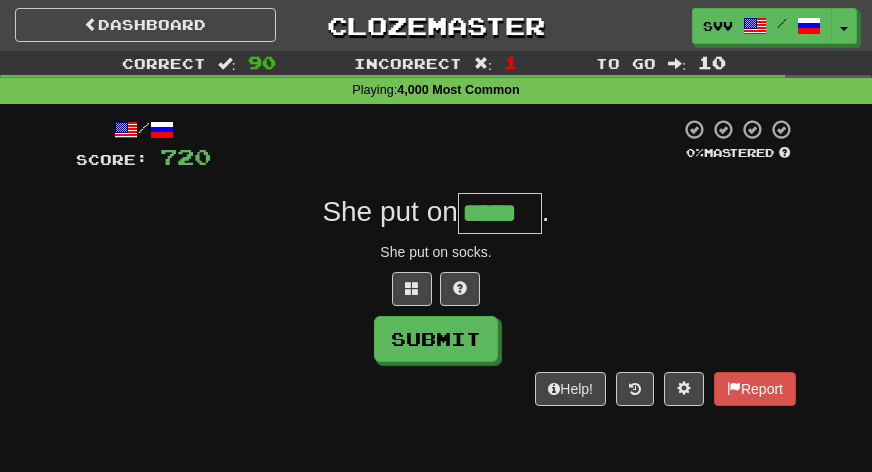 type on "*****" 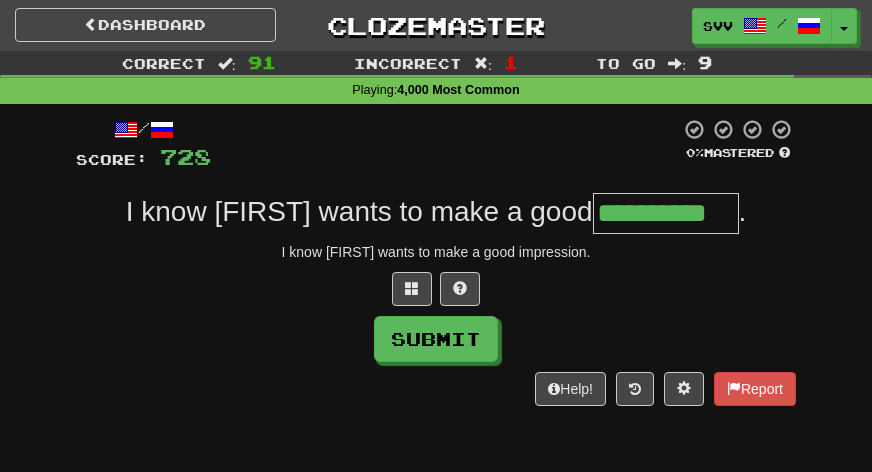 type on "**********" 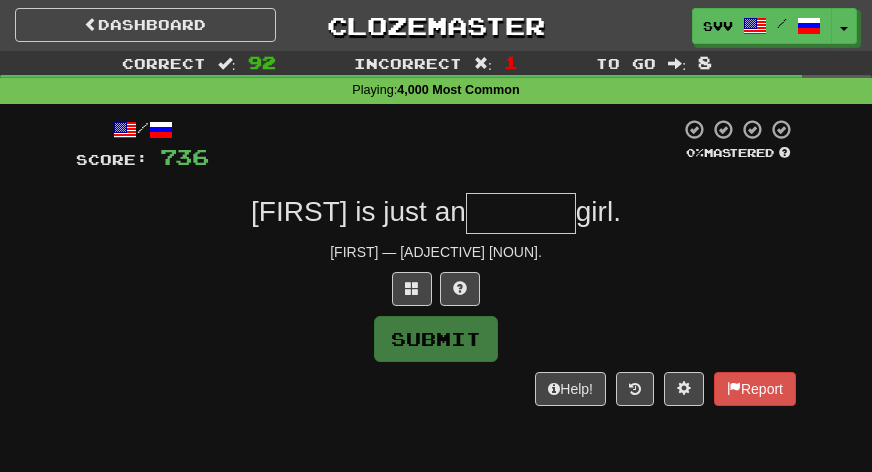 type on "*" 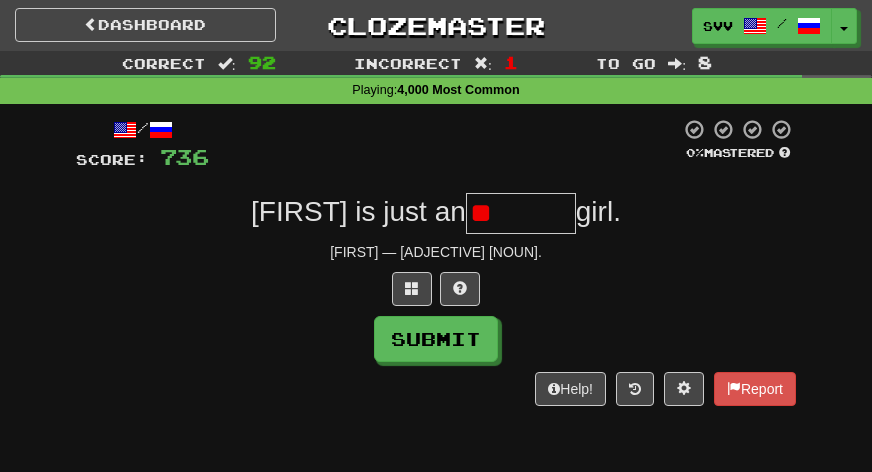 type on "*" 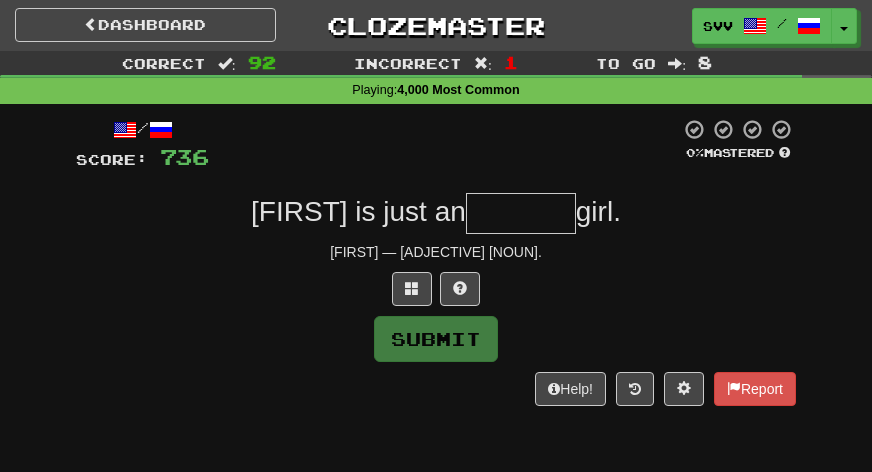 type on "*" 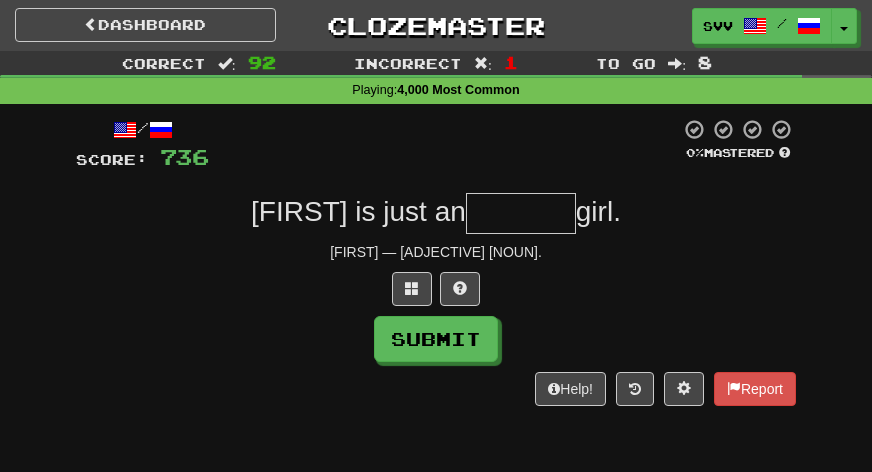 type on "*" 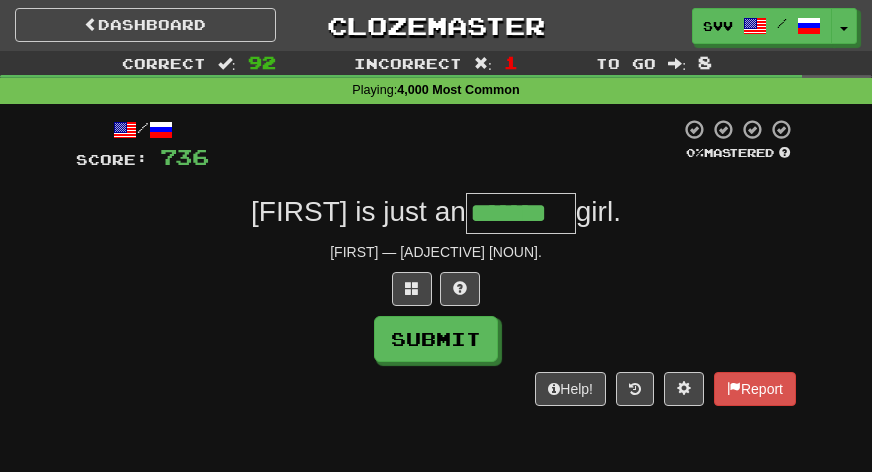 type on "*******" 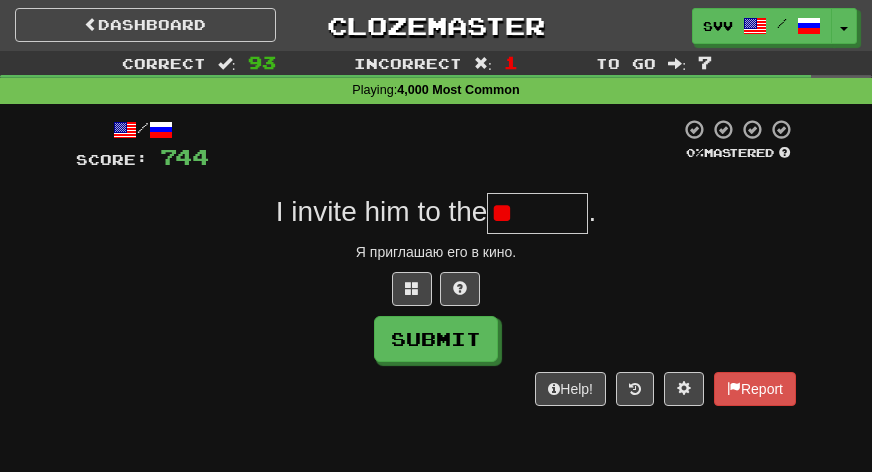 type on "*" 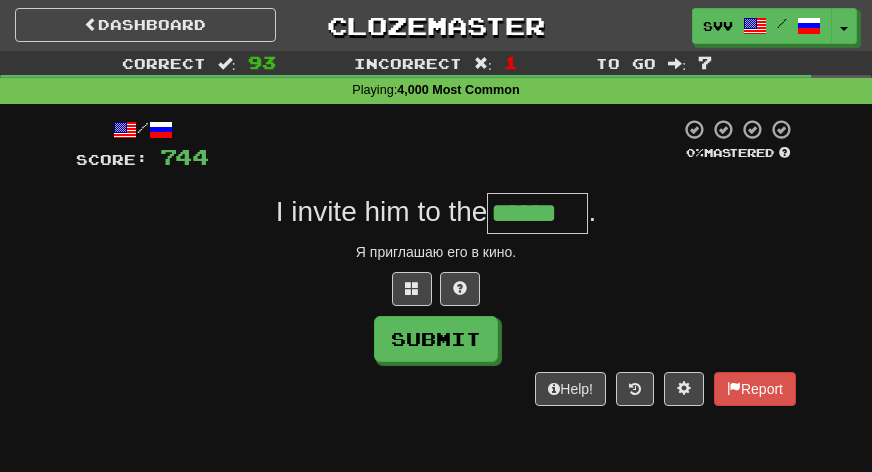 type on "******" 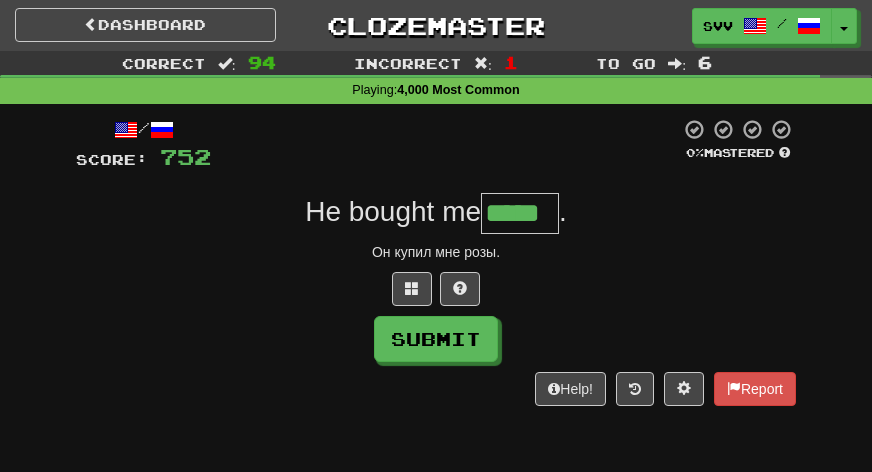 type on "*****" 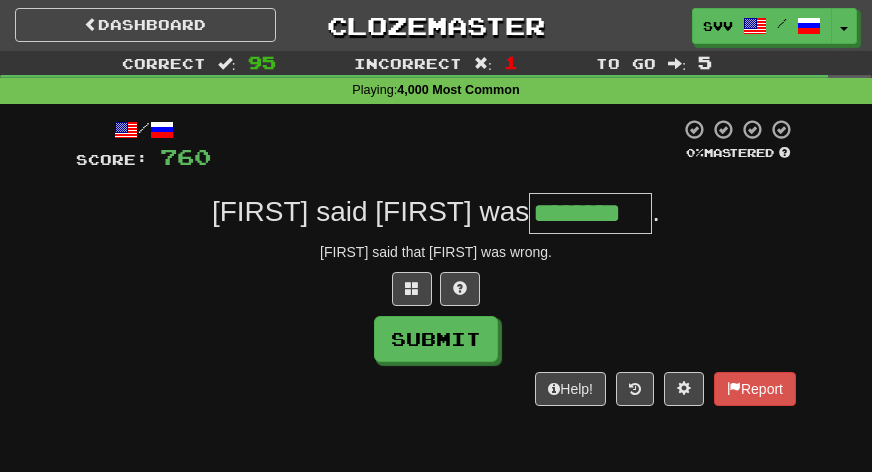 type on "********" 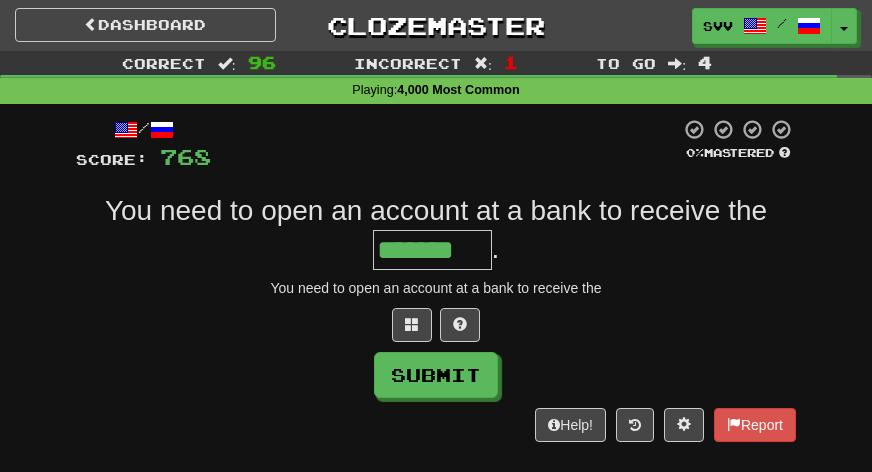 type on "*******" 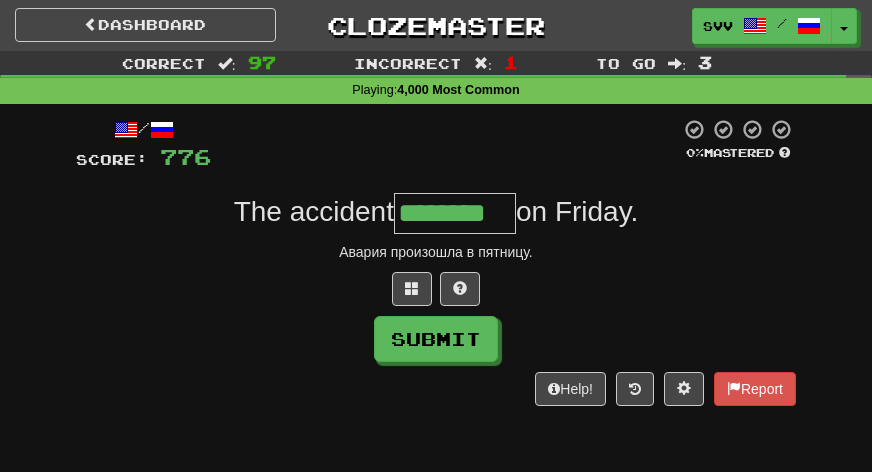 type on "********" 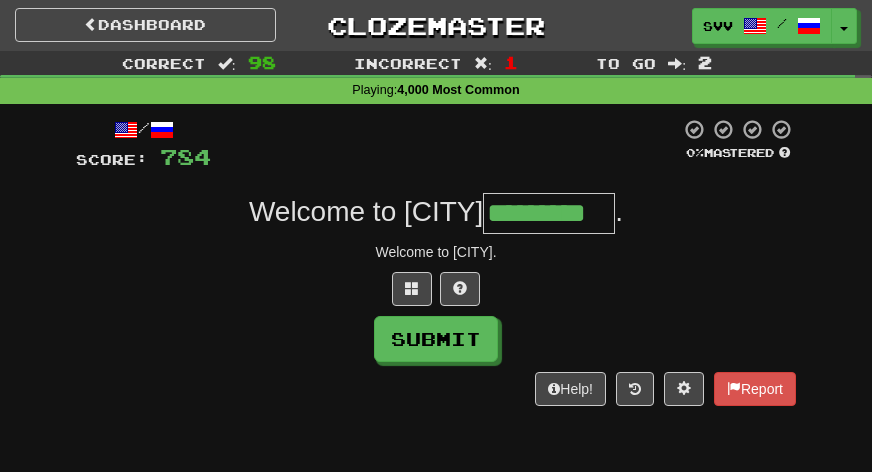 type on "*********" 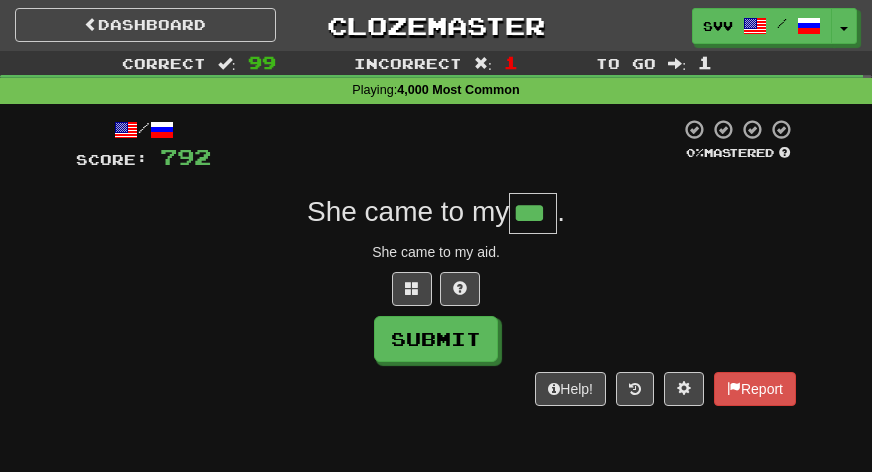 type on "***" 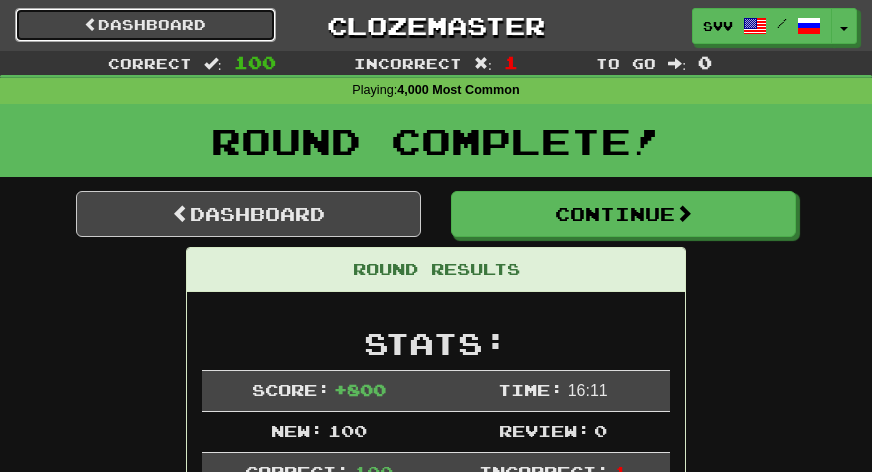 click on "Dashboard" at bounding box center (145, 25) 